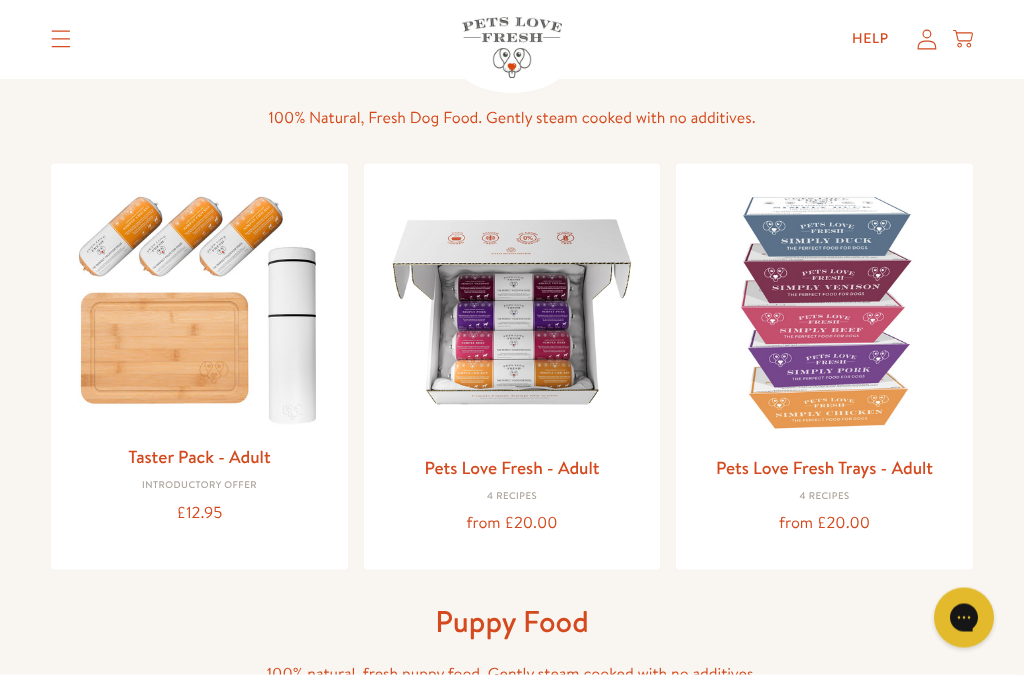 scroll, scrollTop: 142, scrollLeft: 0, axis: vertical 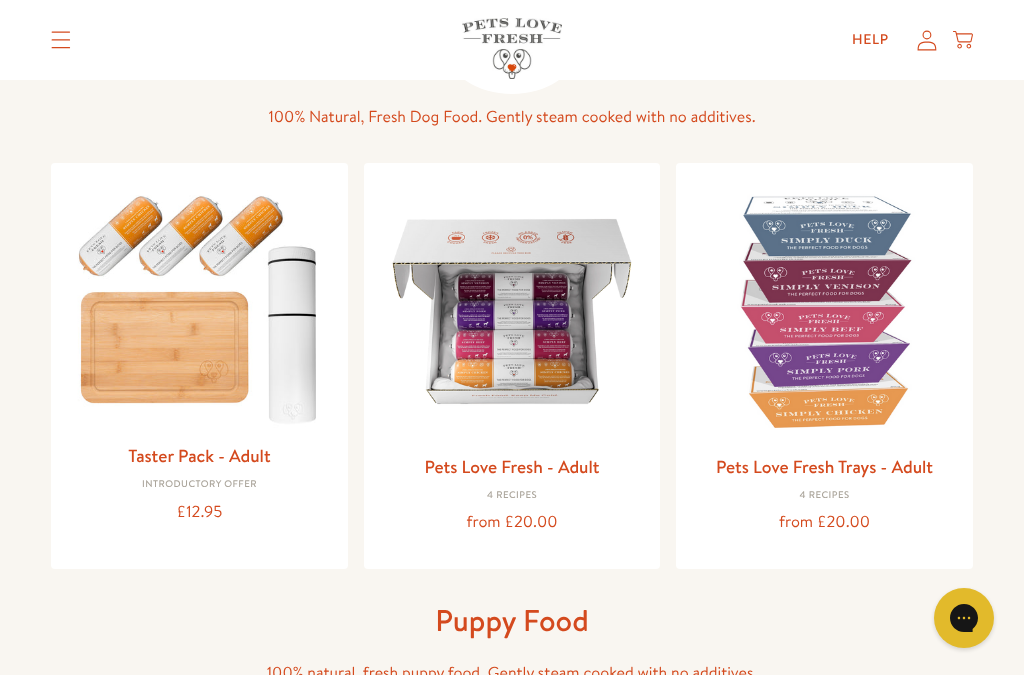 click at bounding box center (512, 311) 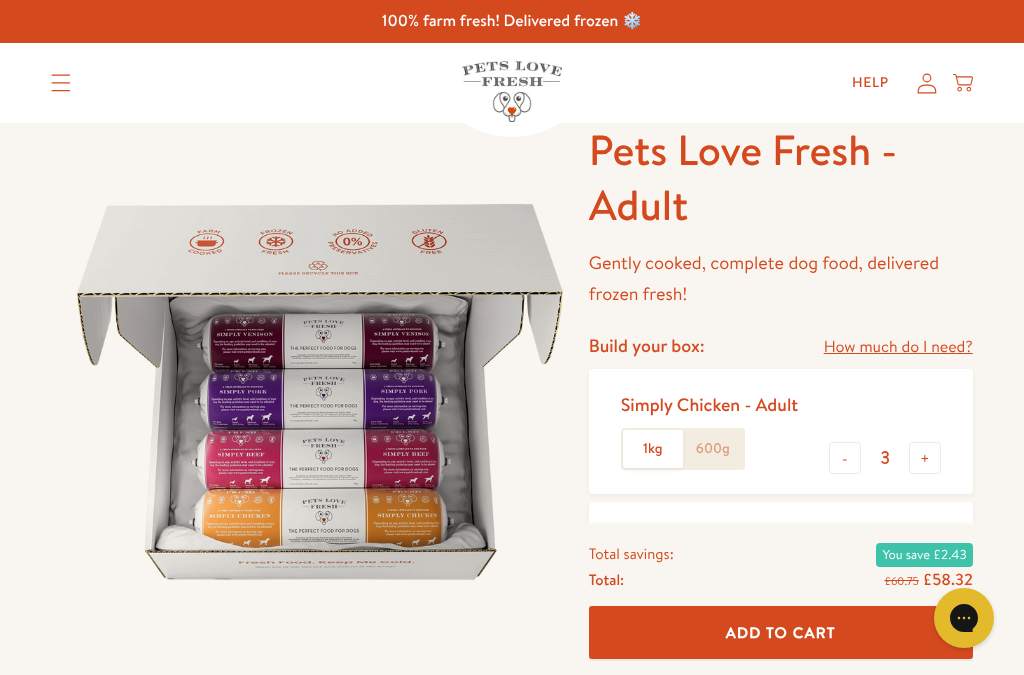 scroll, scrollTop: 0, scrollLeft: 0, axis: both 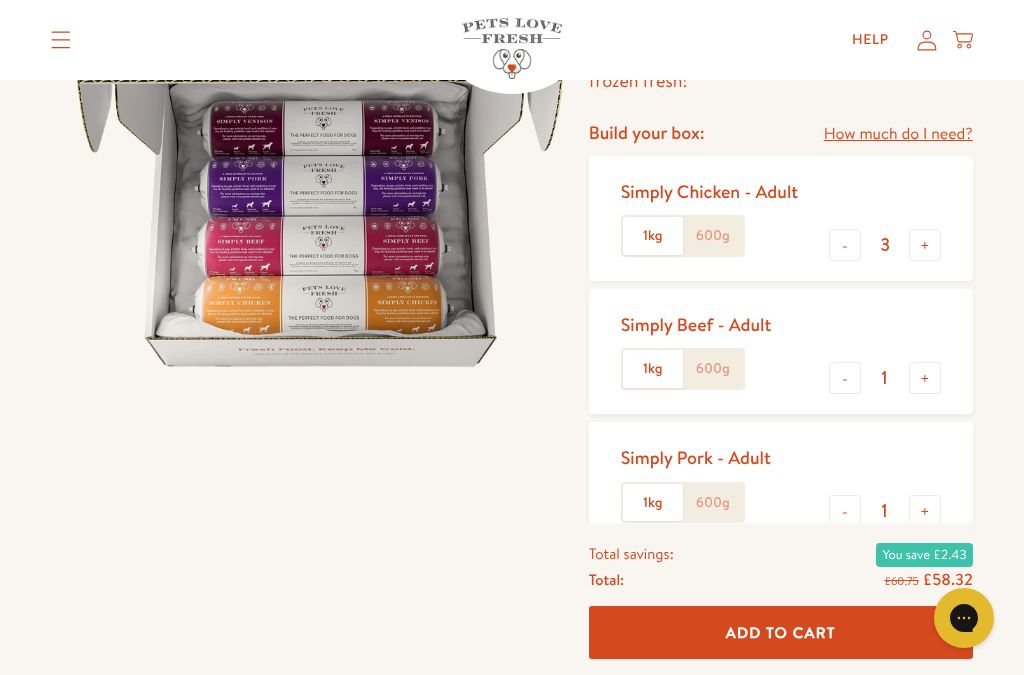 click on "-" at bounding box center (845, 245) 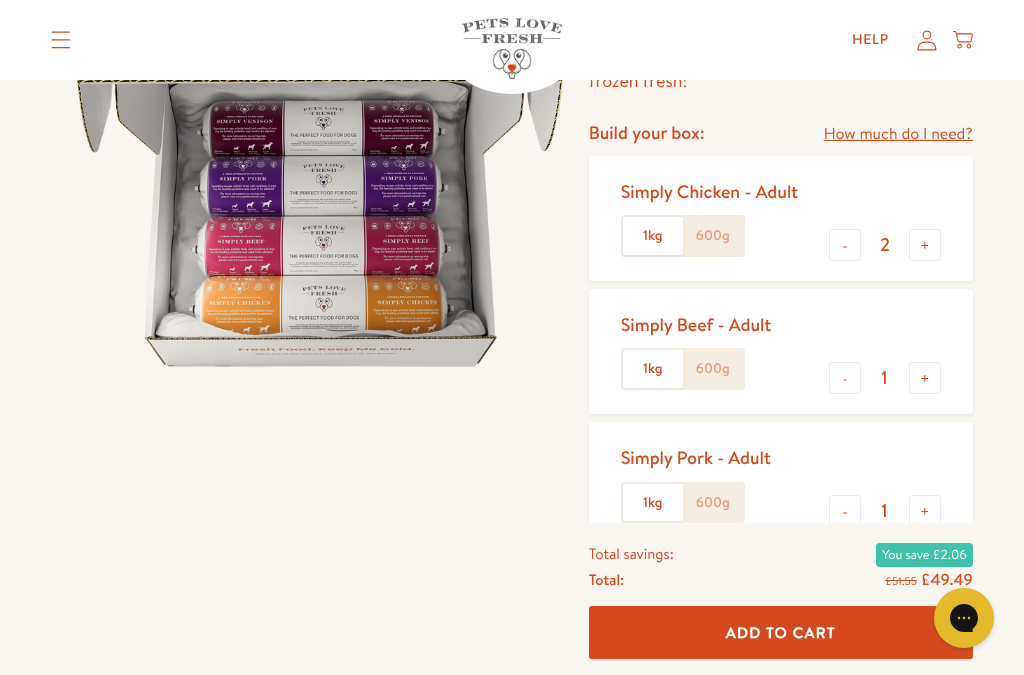 click on "-" at bounding box center [845, 245] 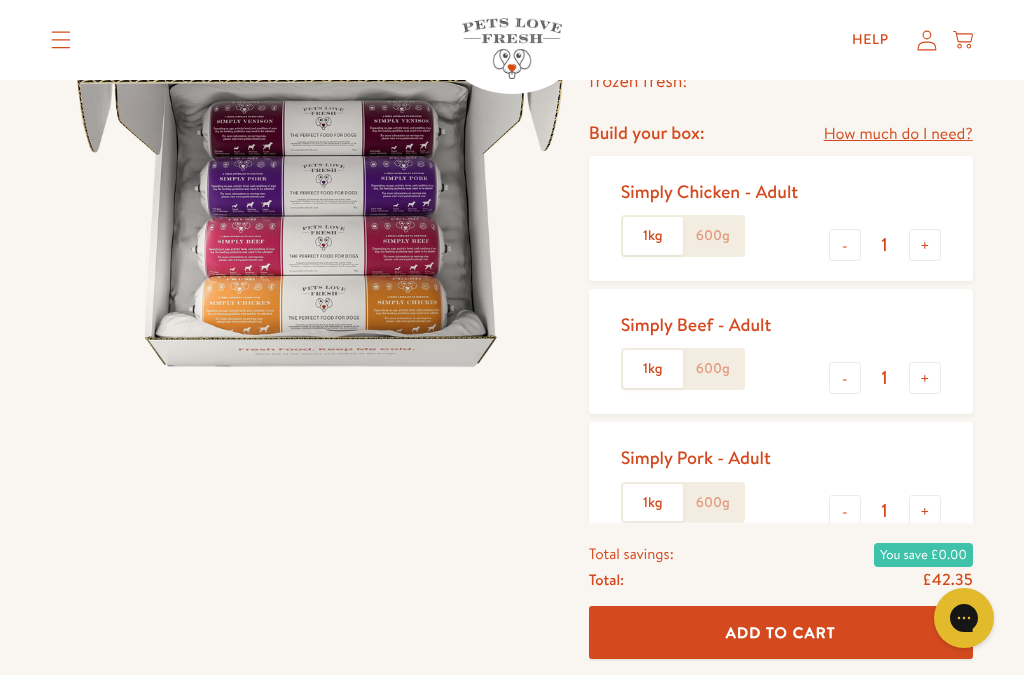 click on "-" at bounding box center (845, 245) 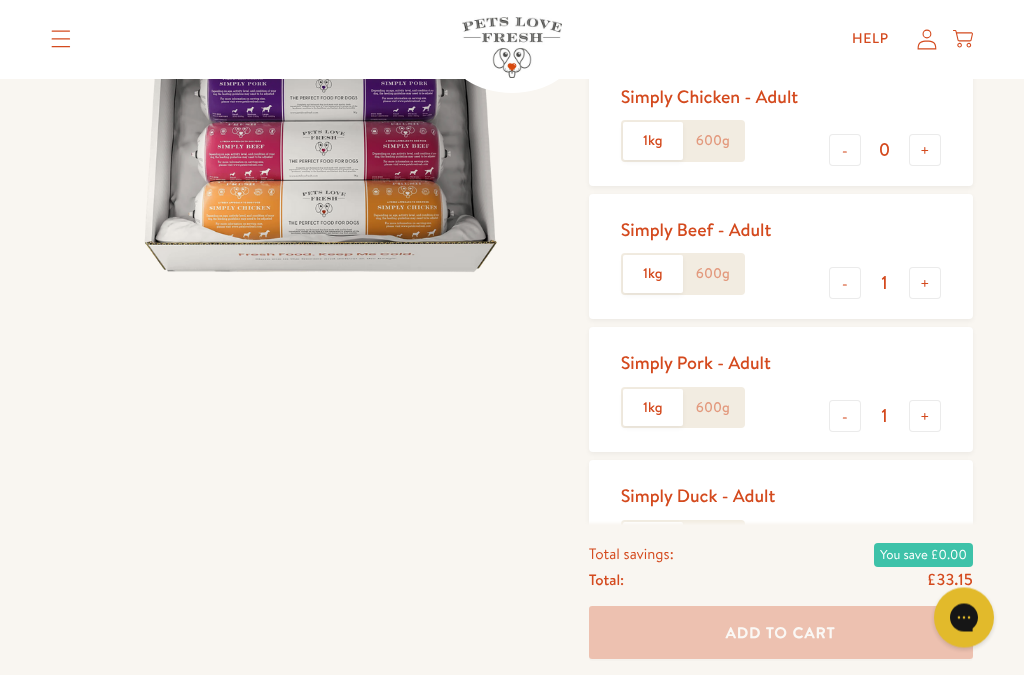 click on "-" at bounding box center (845, 284) 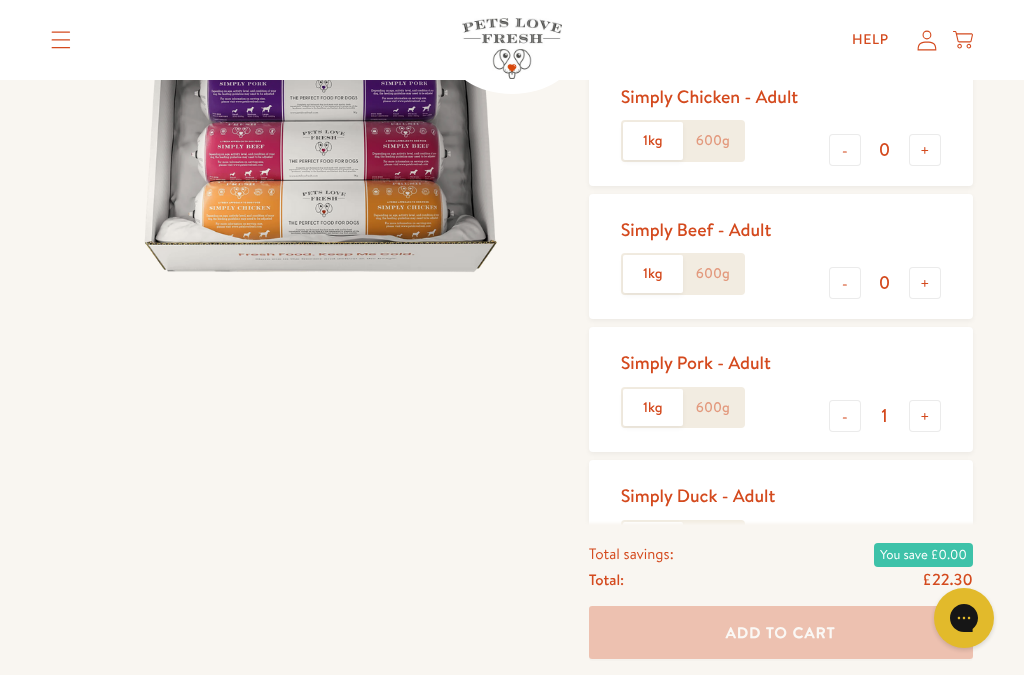 click on "-" at bounding box center (845, 416) 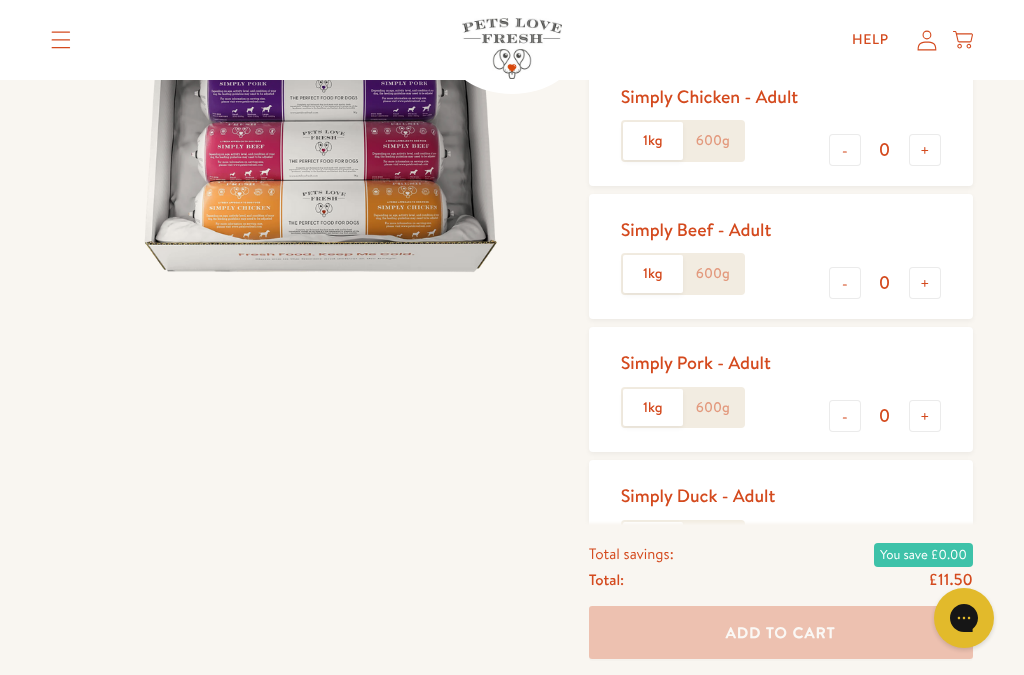 click on "-" at bounding box center [845, 550] 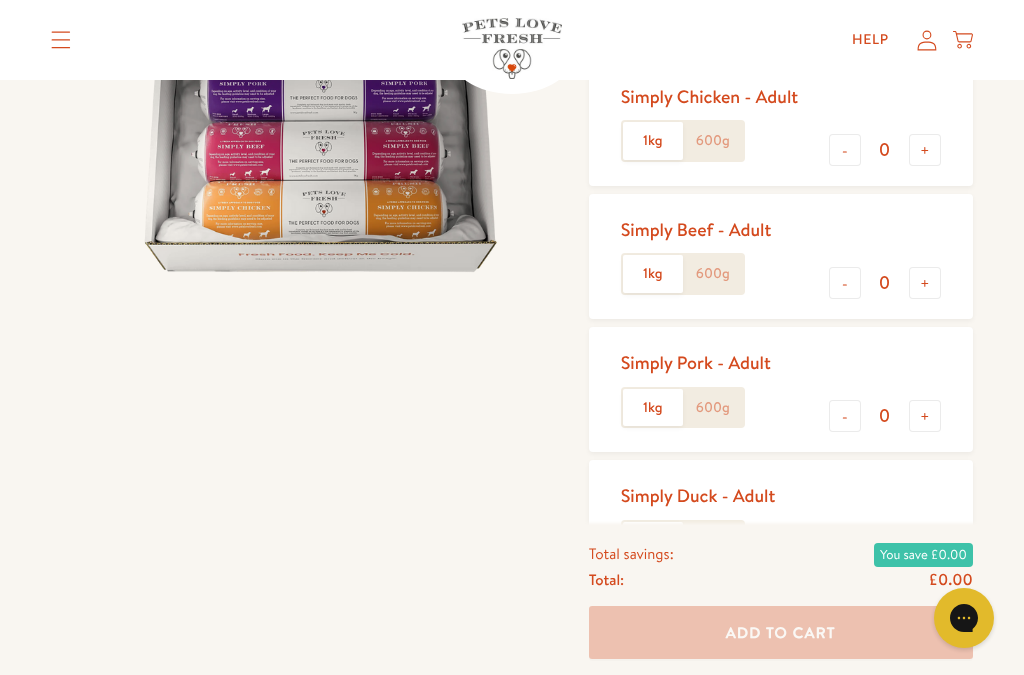 click on "+" at bounding box center (925, 283) 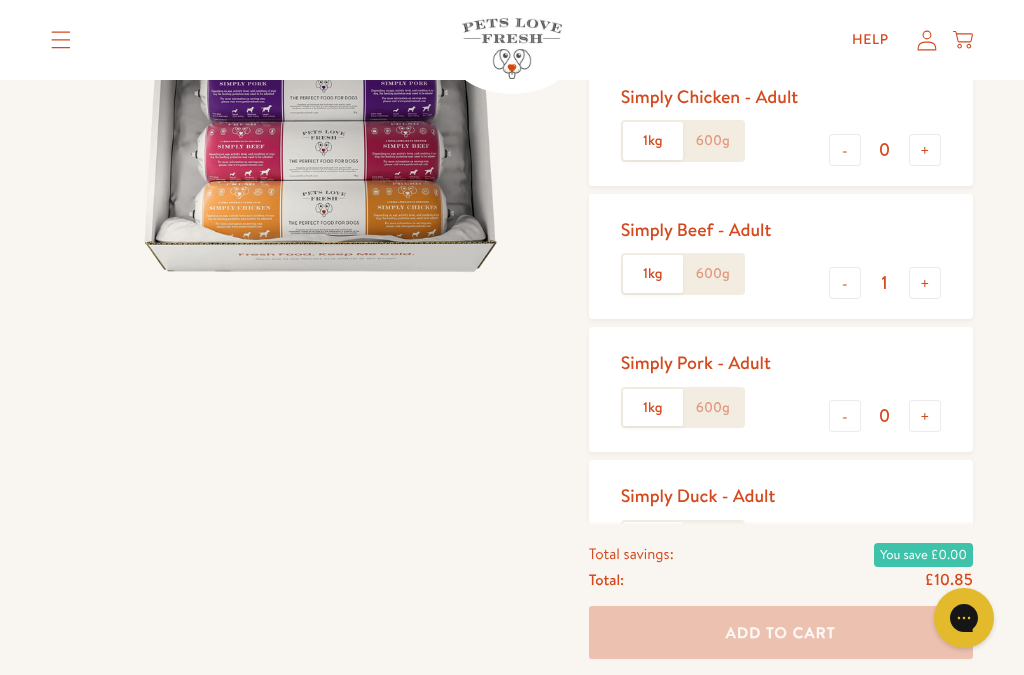 click on "+" at bounding box center (925, 283) 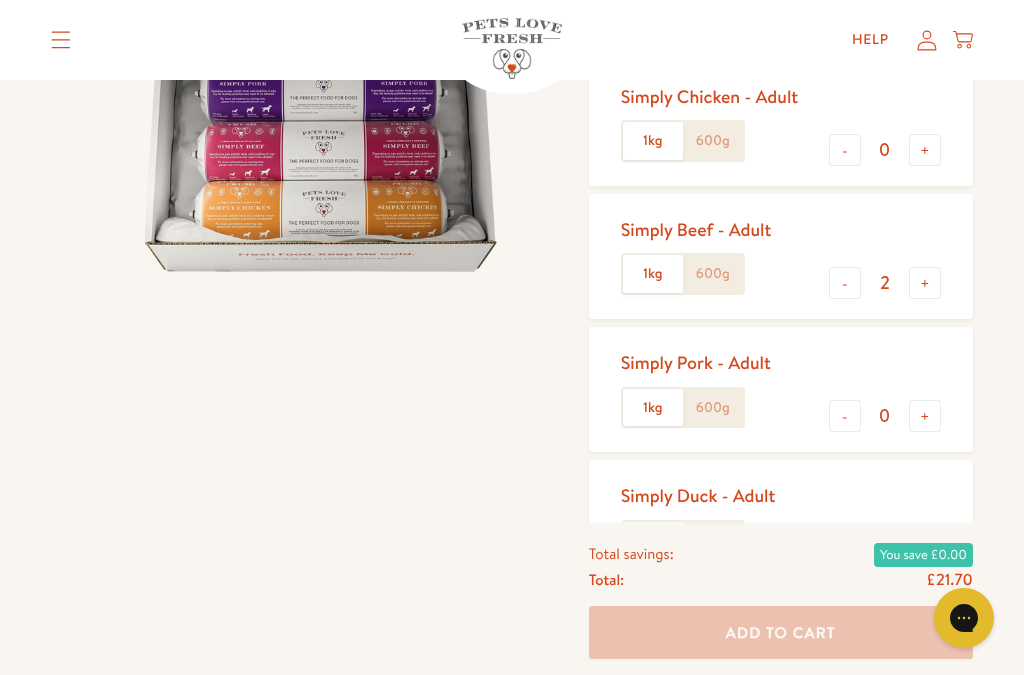click on "+" at bounding box center (925, 283) 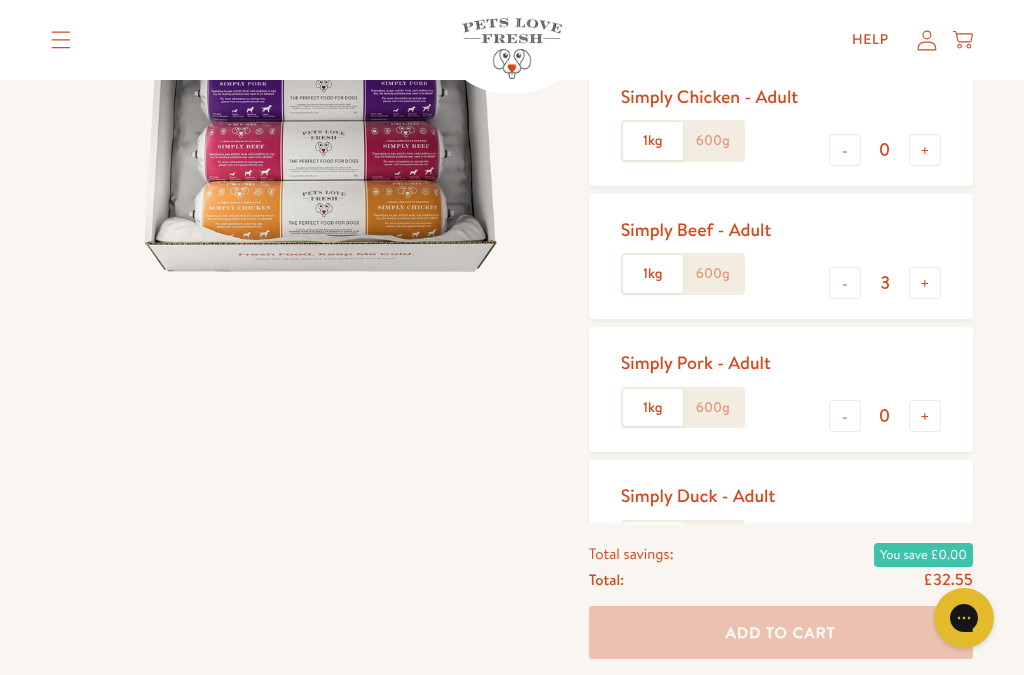 click on "+" at bounding box center [925, 416] 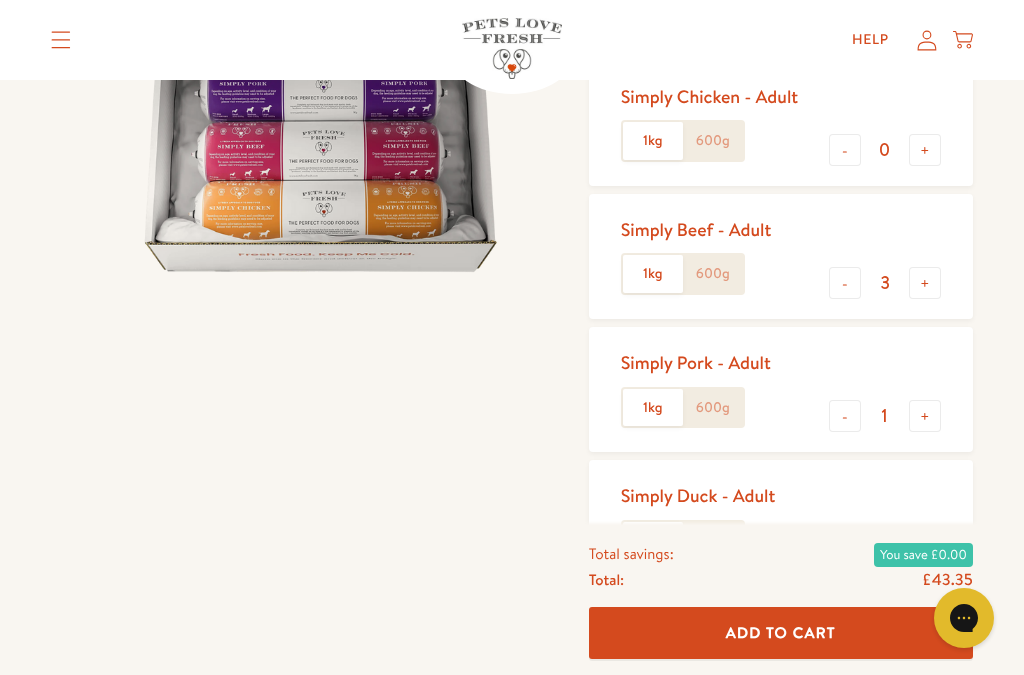 click on "+" at bounding box center [925, 416] 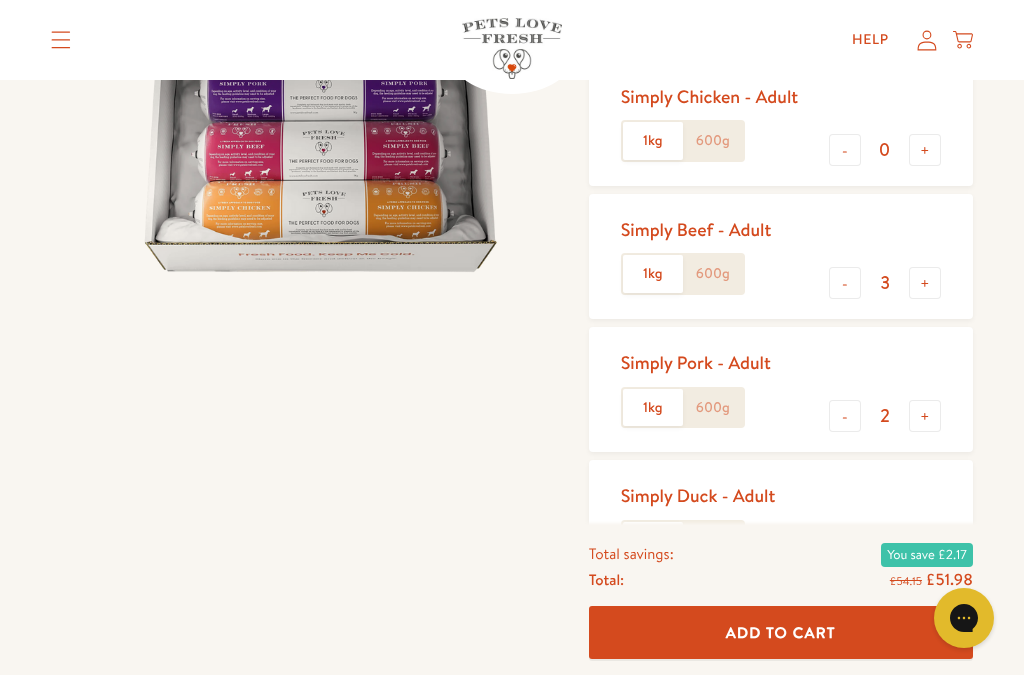 click on "+" at bounding box center (925, 550) 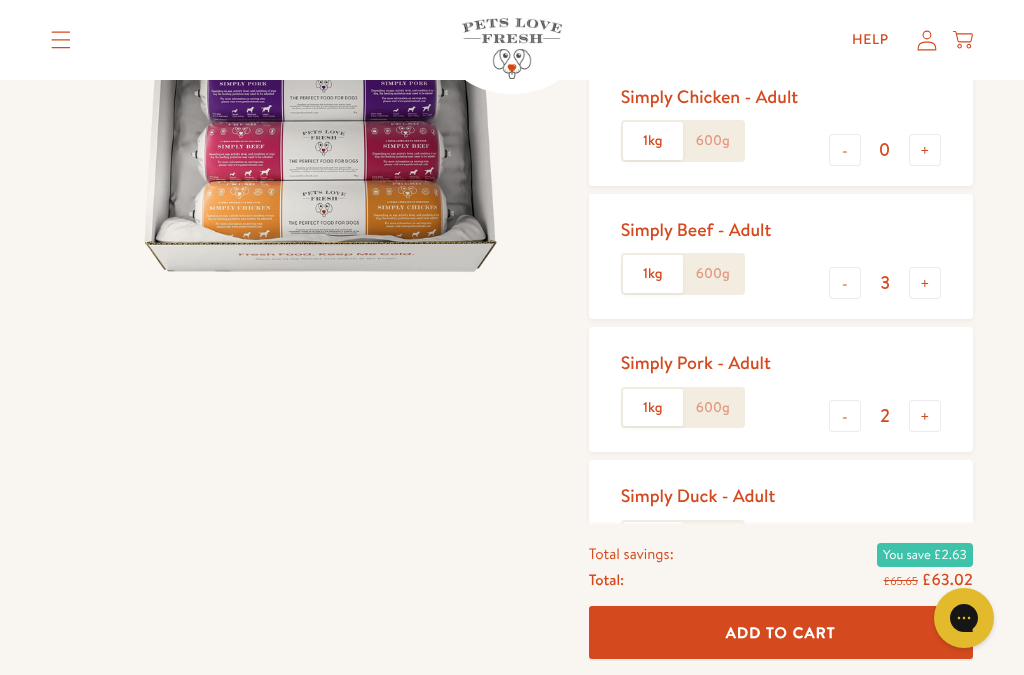 click on "+" at bounding box center (925, 550) 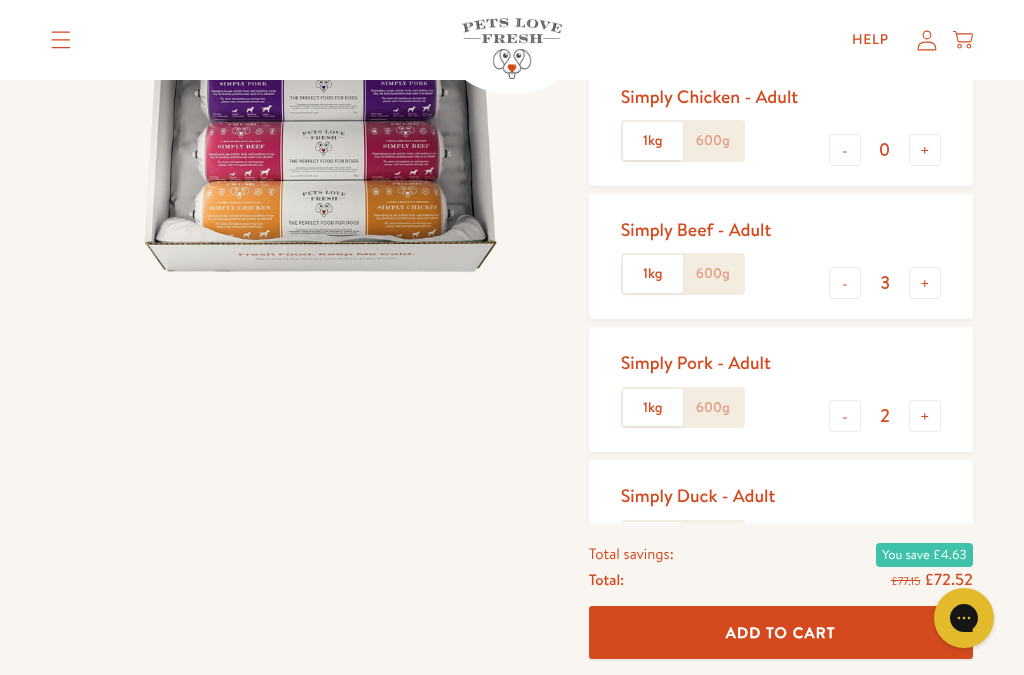 click on "+" at bounding box center (925, 550) 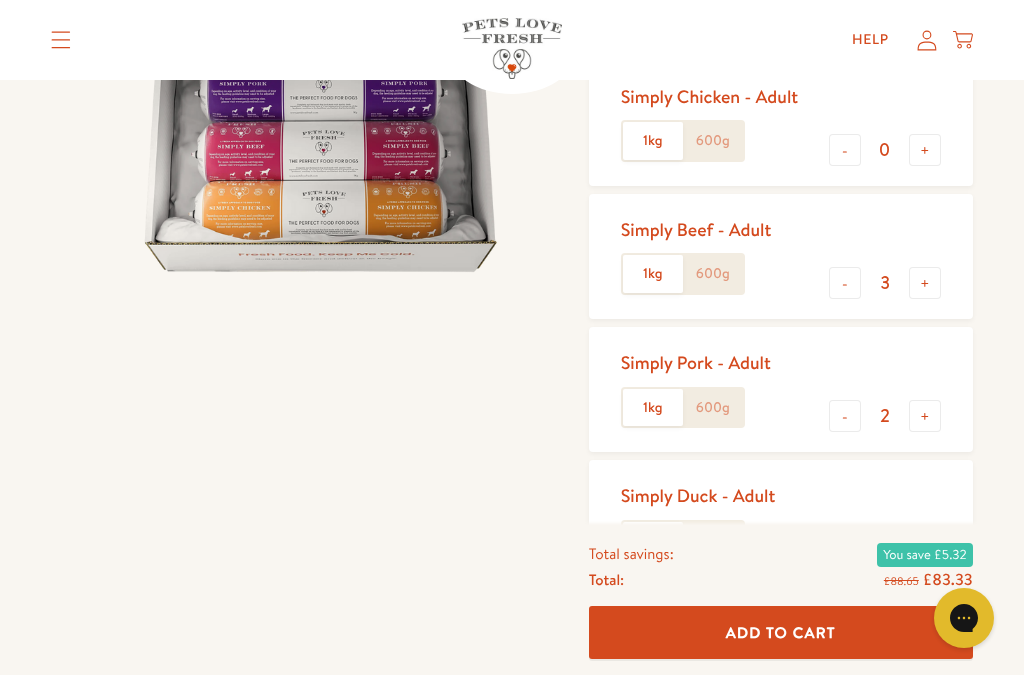 click on "1kg" 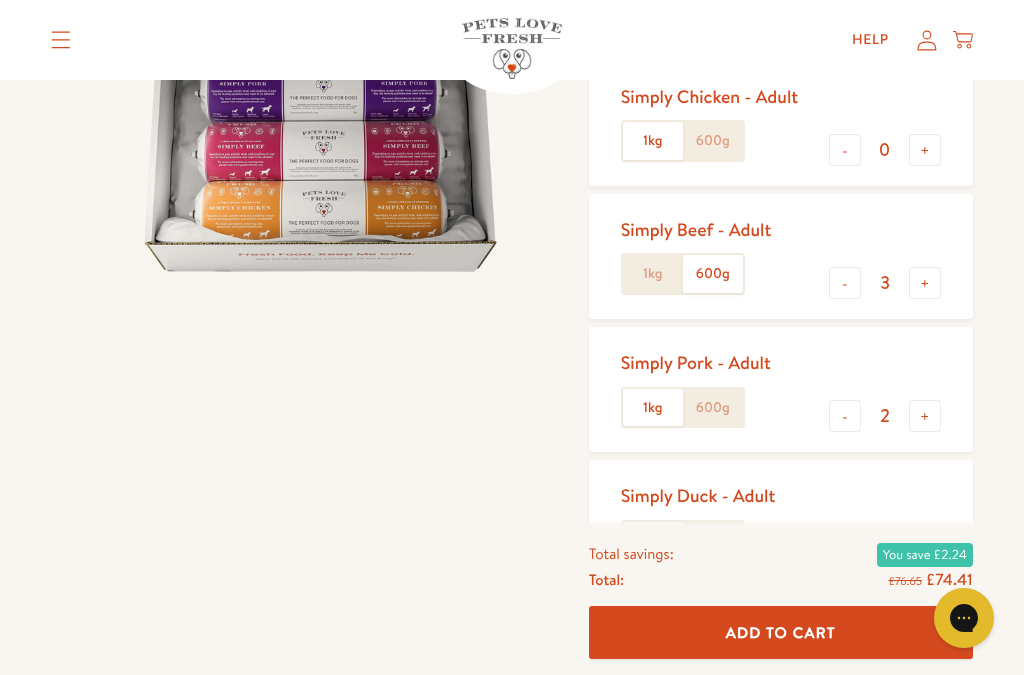 click on "600g" 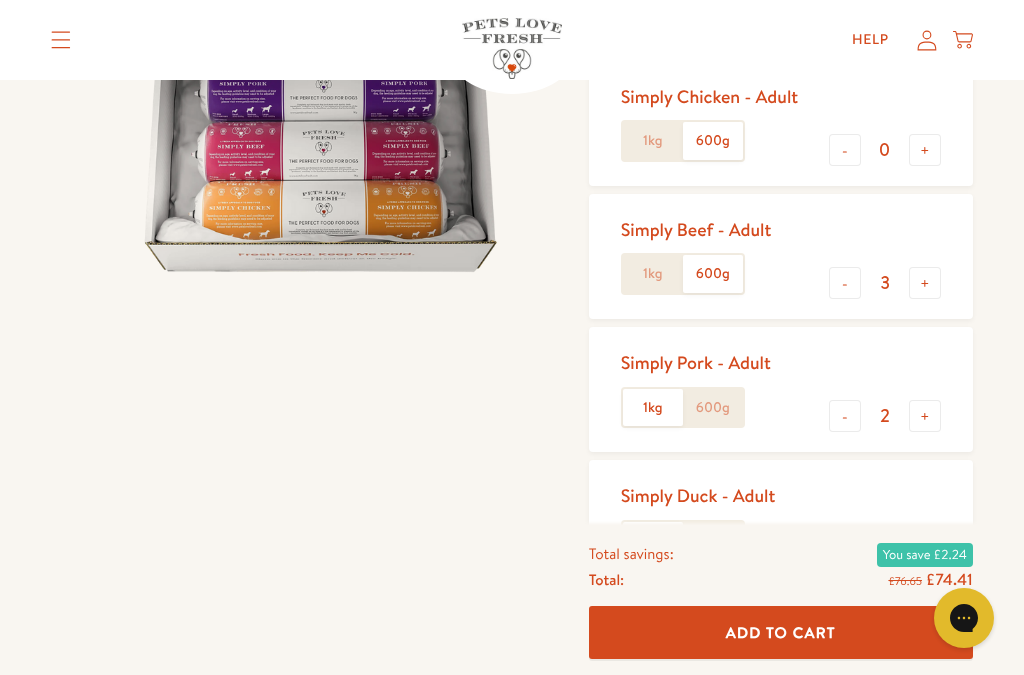 click on "600g" 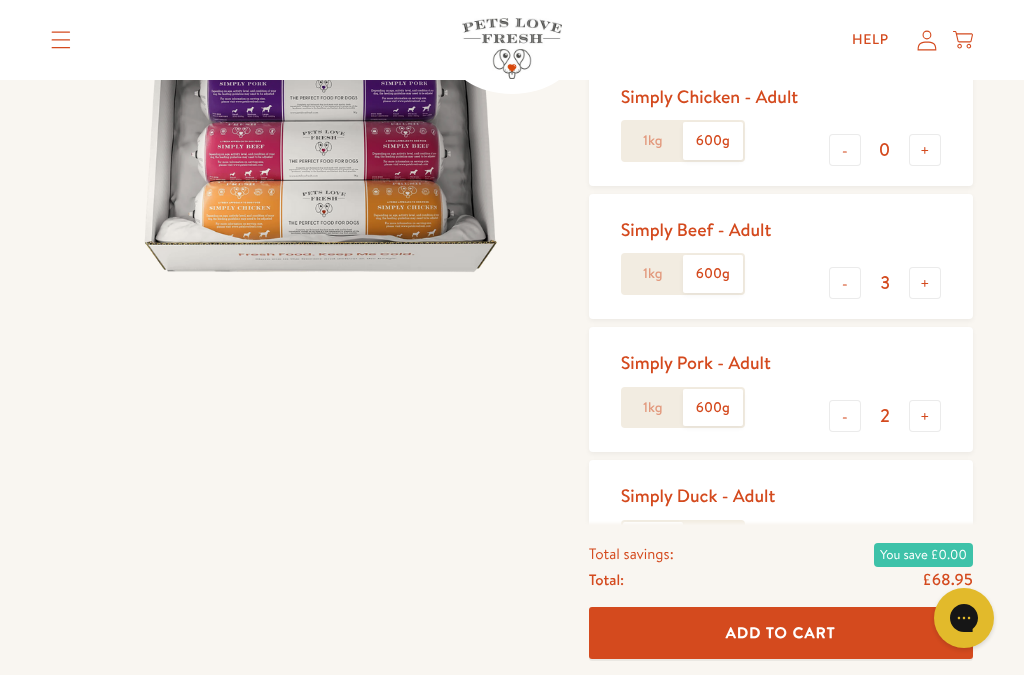 click on "600g" 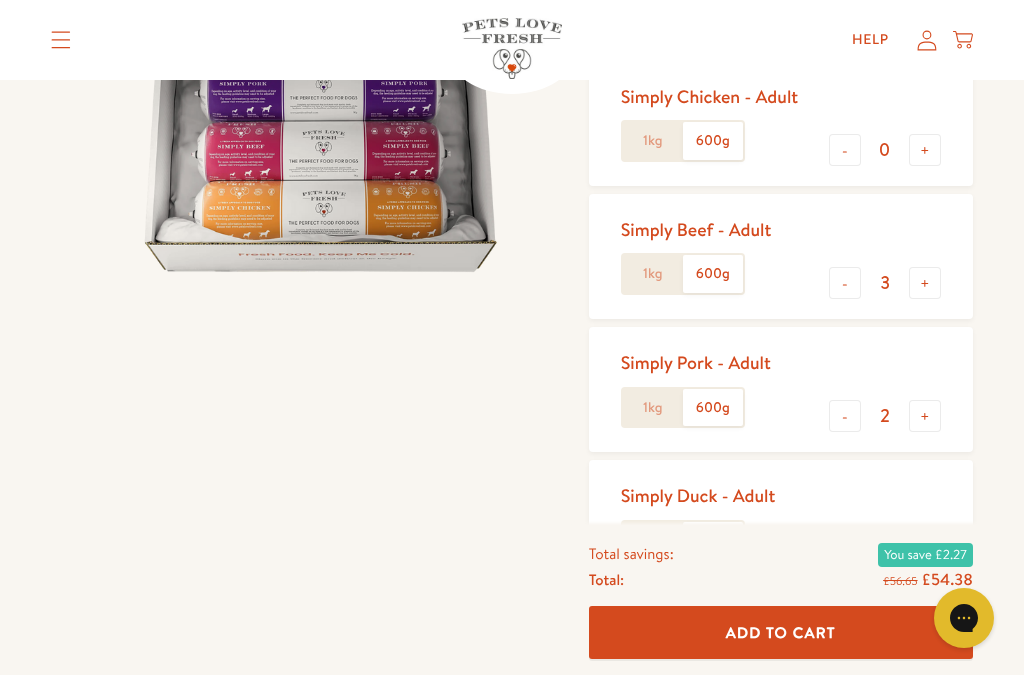 click on "-" at bounding box center [845, 283] 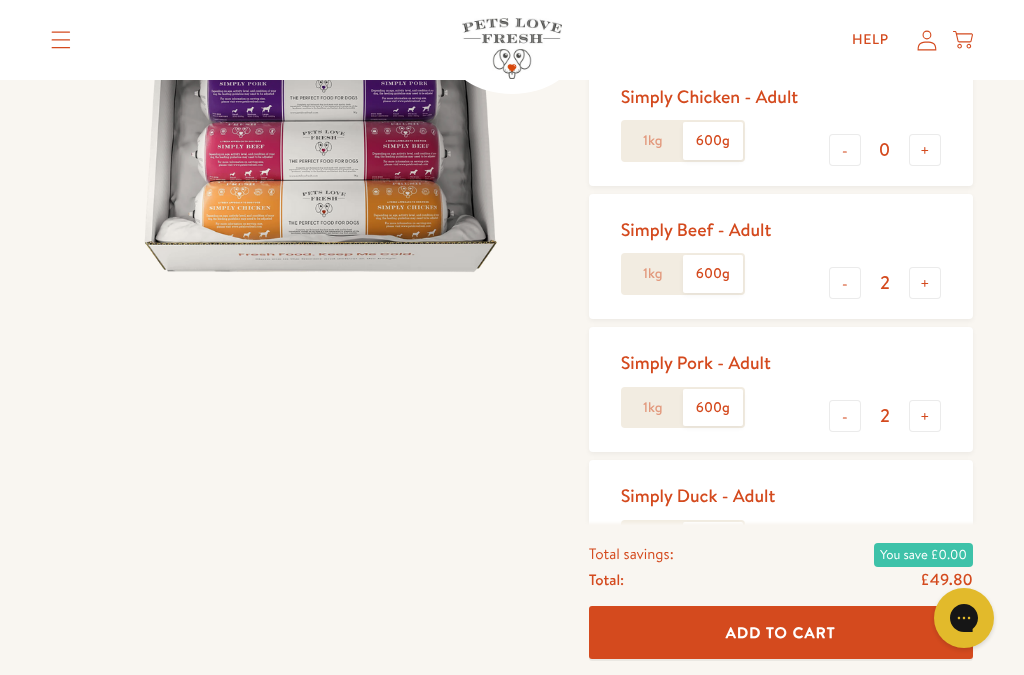click on "-" at bounding box center (845, 283) 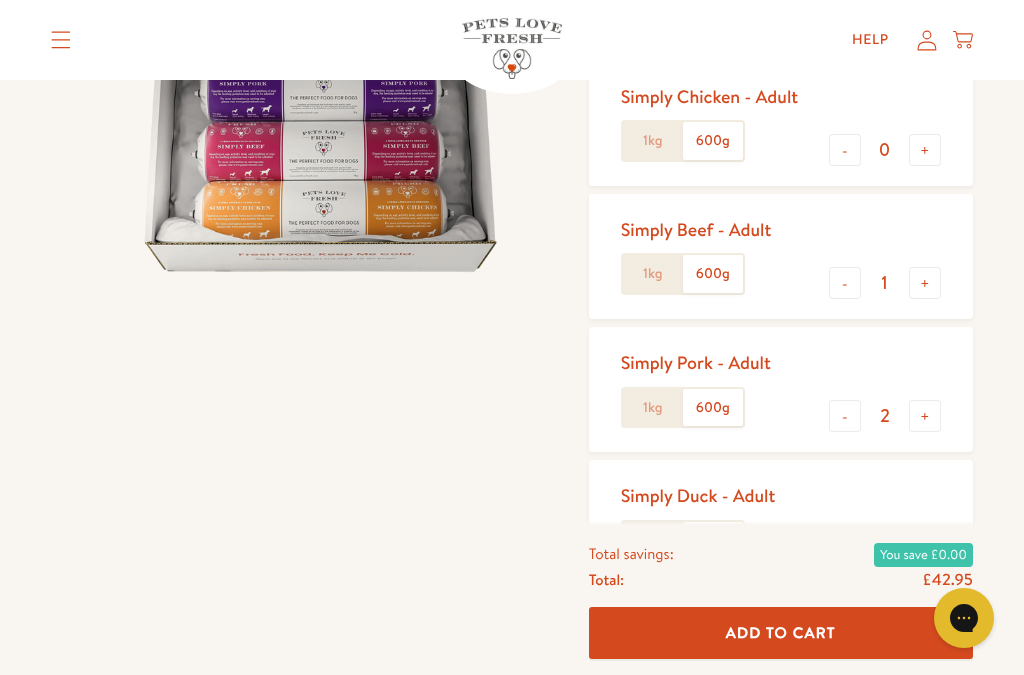 click on "-" at bounding box center [845, 416] 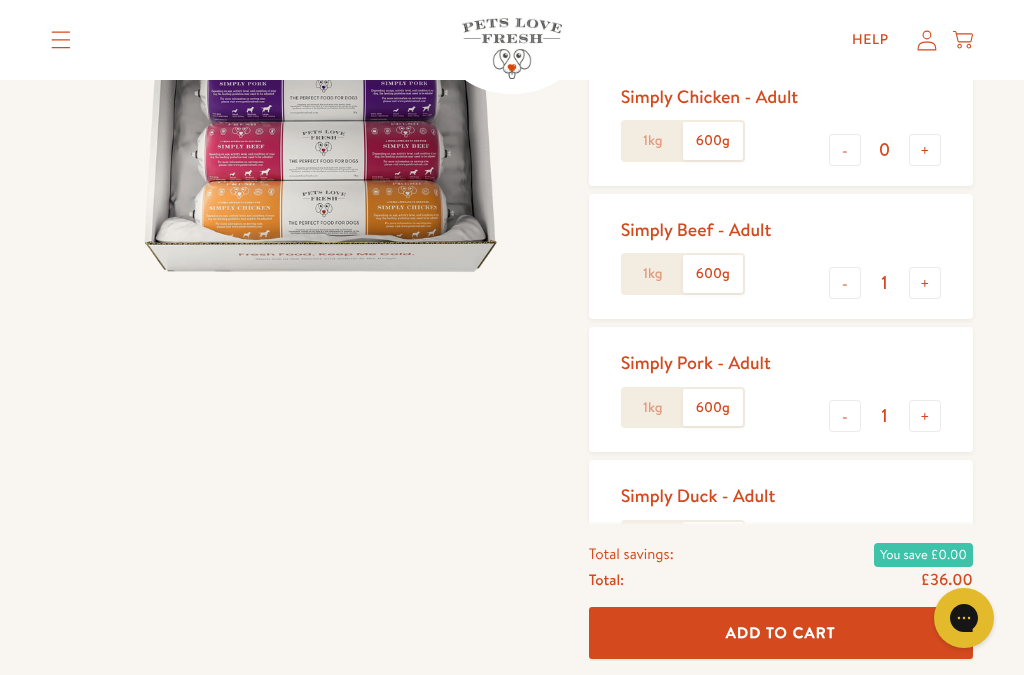 click on "-" at bounding box center [845, 416] 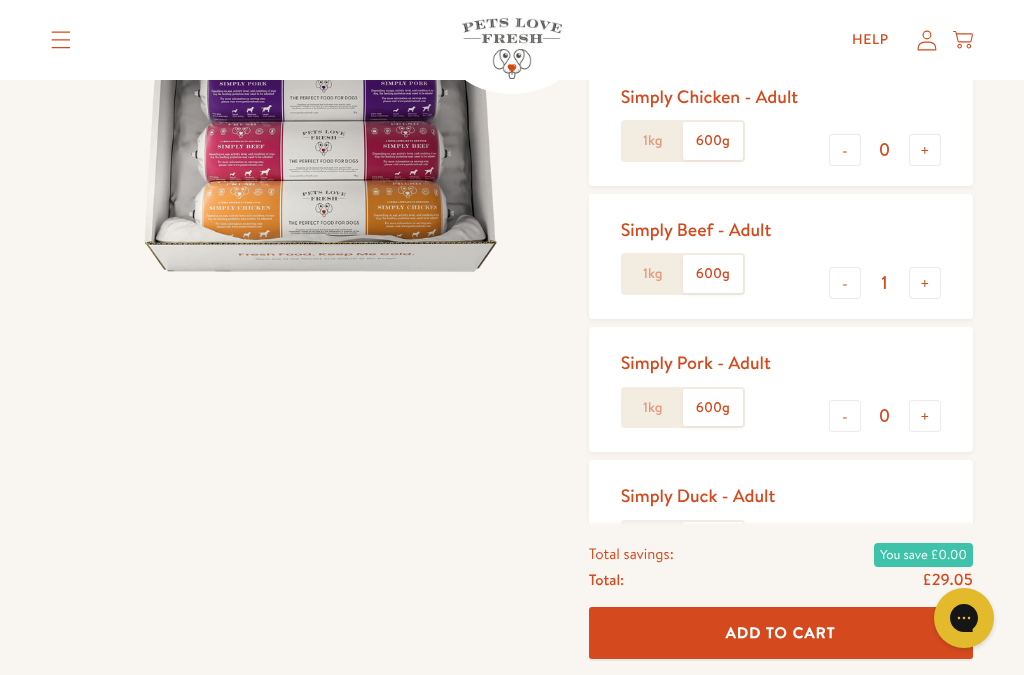 click on "-" at bounding box center [845, 550] 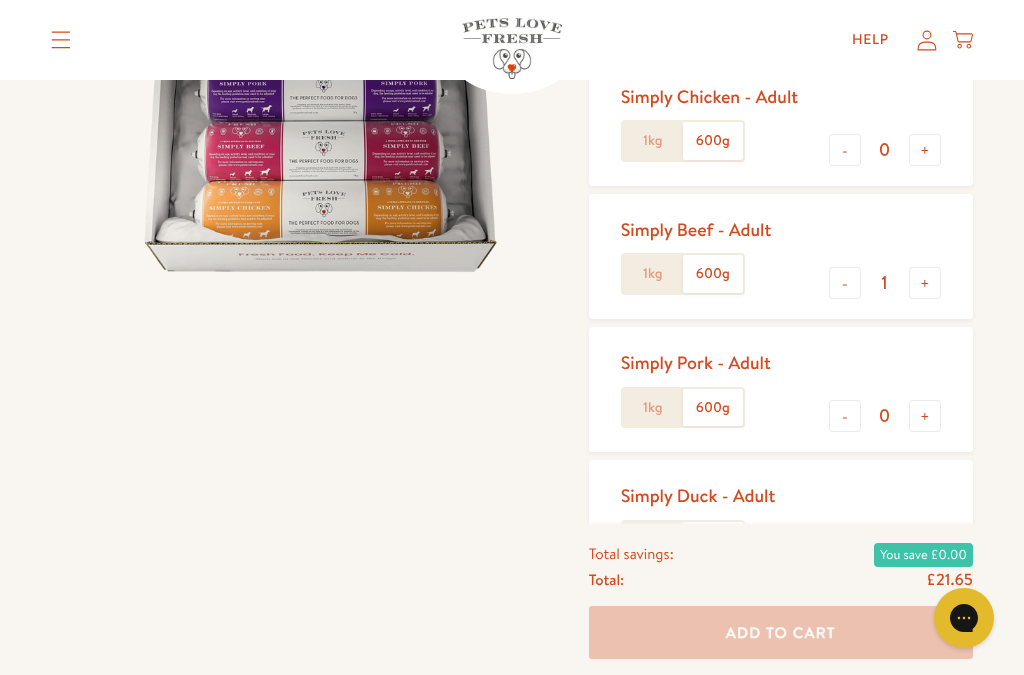 click on "-" at bounding box center [845, 550] 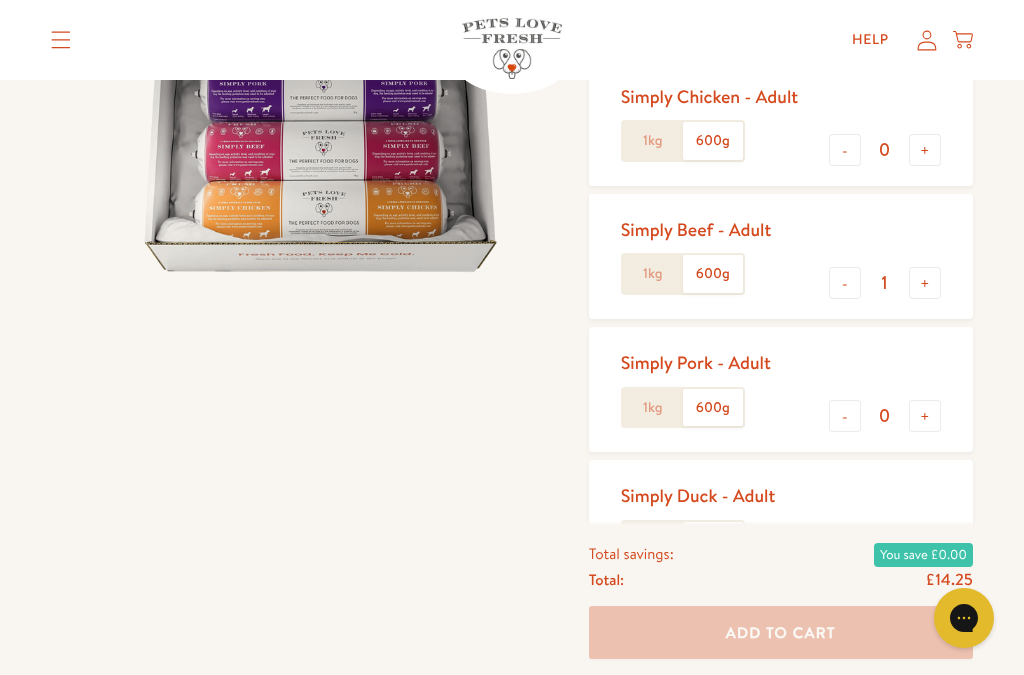 click on "-" at bounding box center (845, 550) 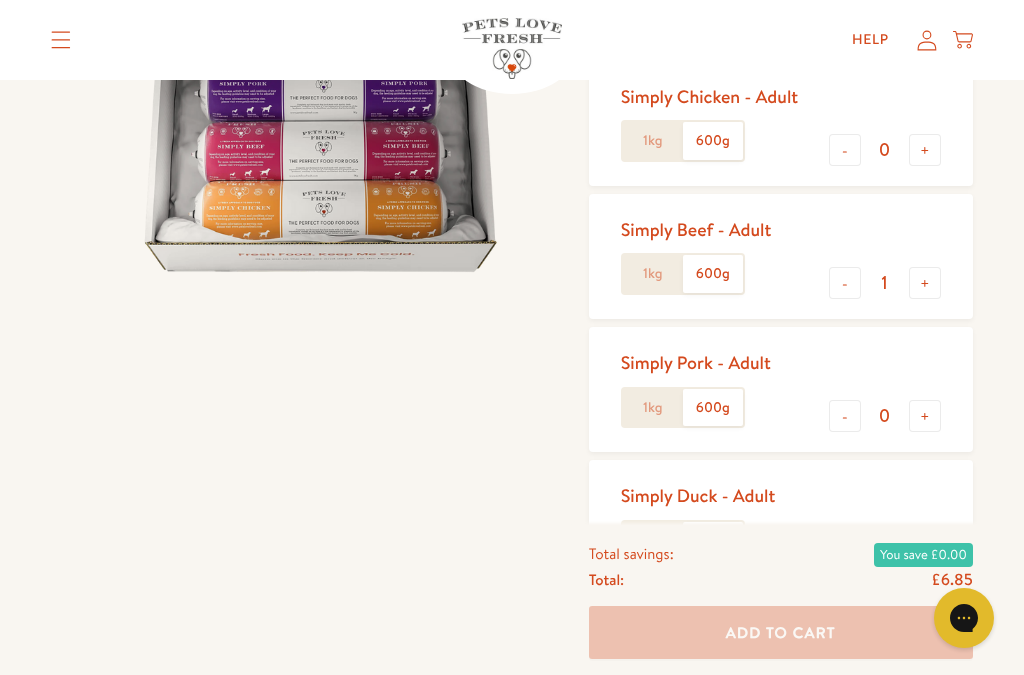 click on "-" at bounding box center [845, 283] 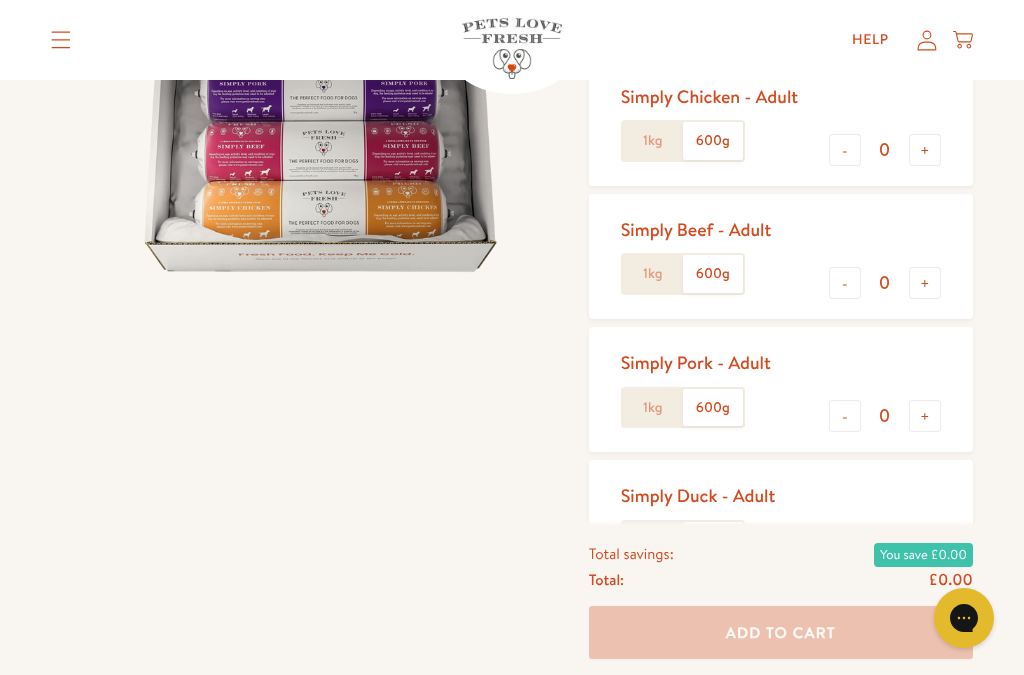 click on "-" at bounding box center [845, 416] 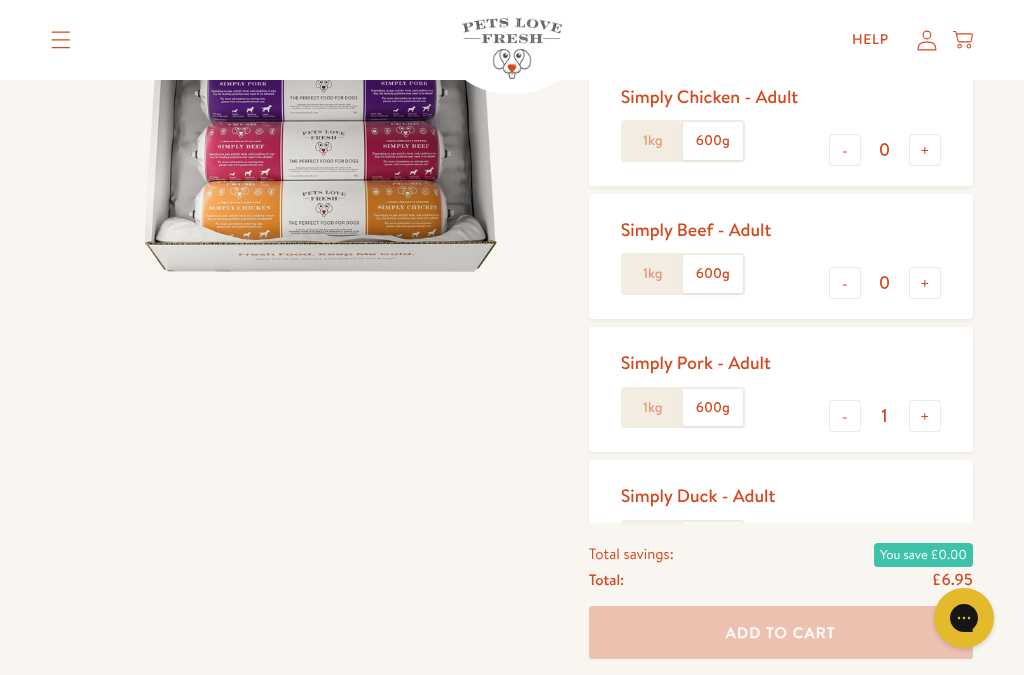 click on "+" at bounding box center [925, 550] 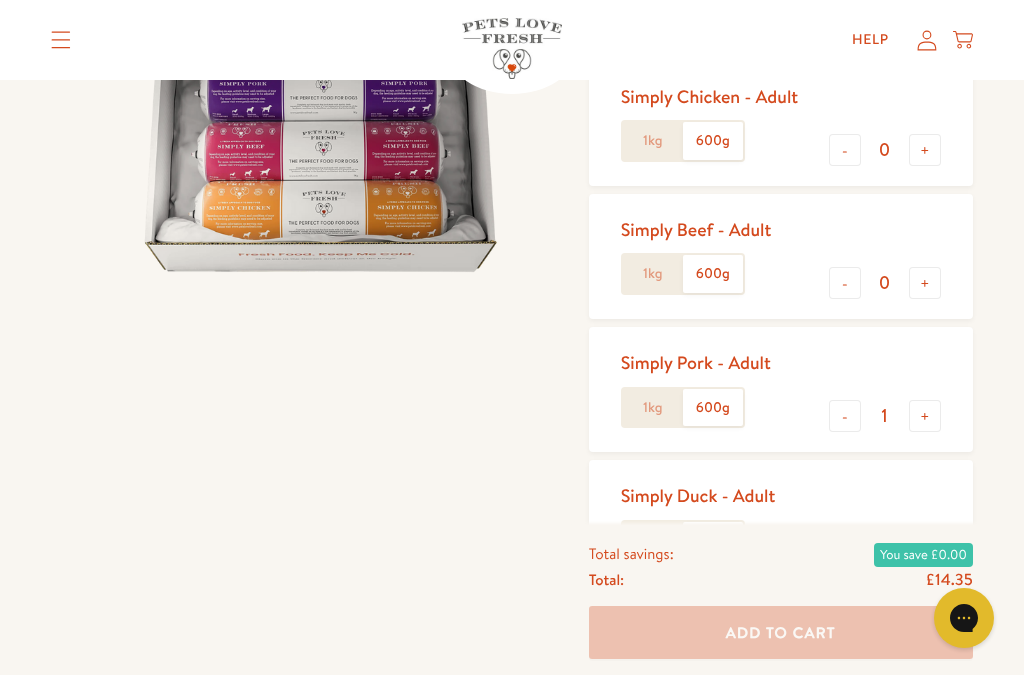 click on "-" at bounding box center [845, 416] 